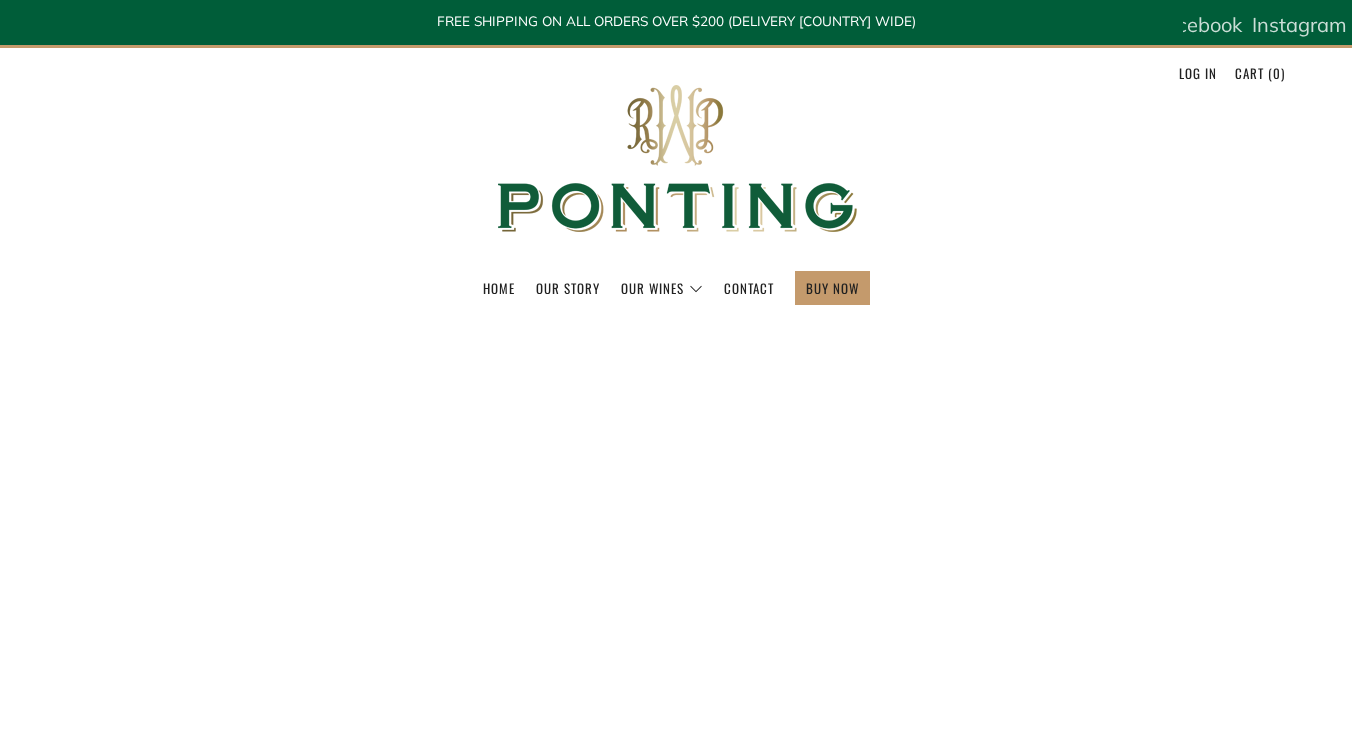 scroll, scrollTop: 0, scrollLeft: 0, axis: both 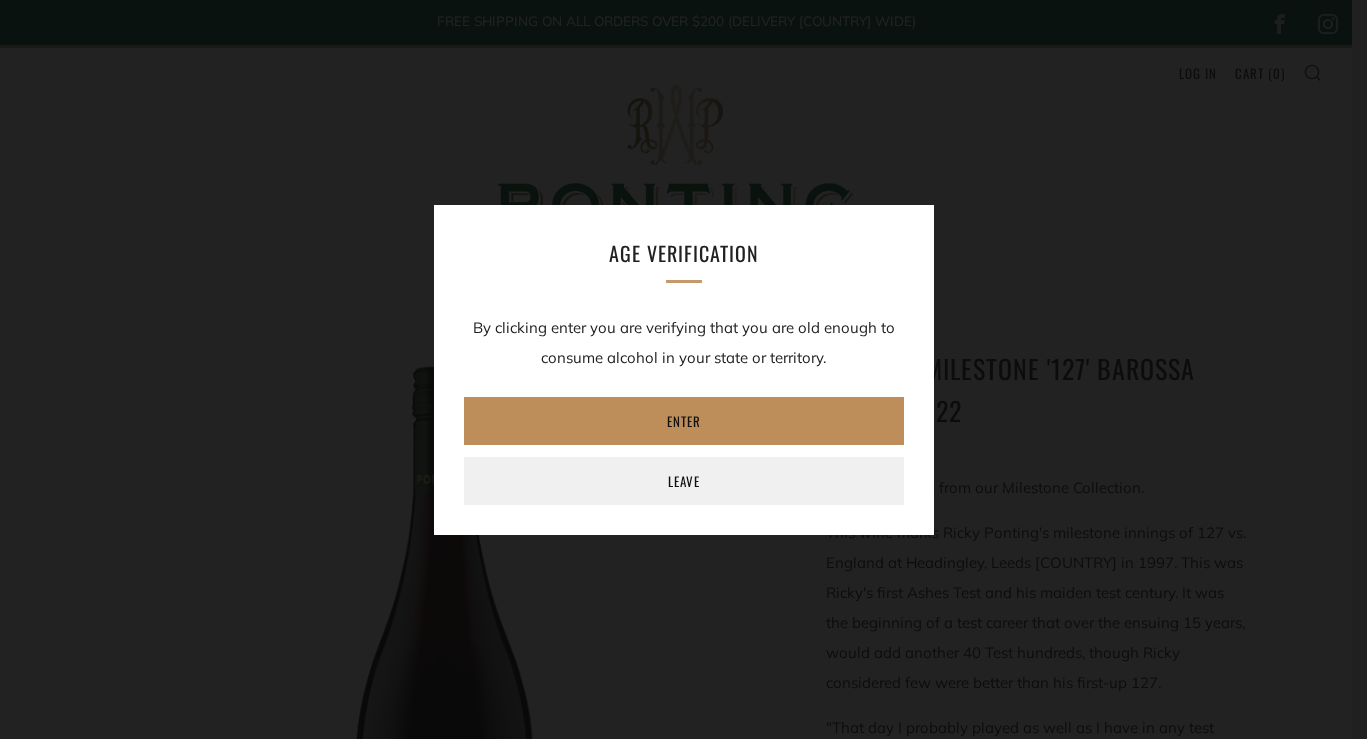 click on "Enter" at bounding box center (684, 421) 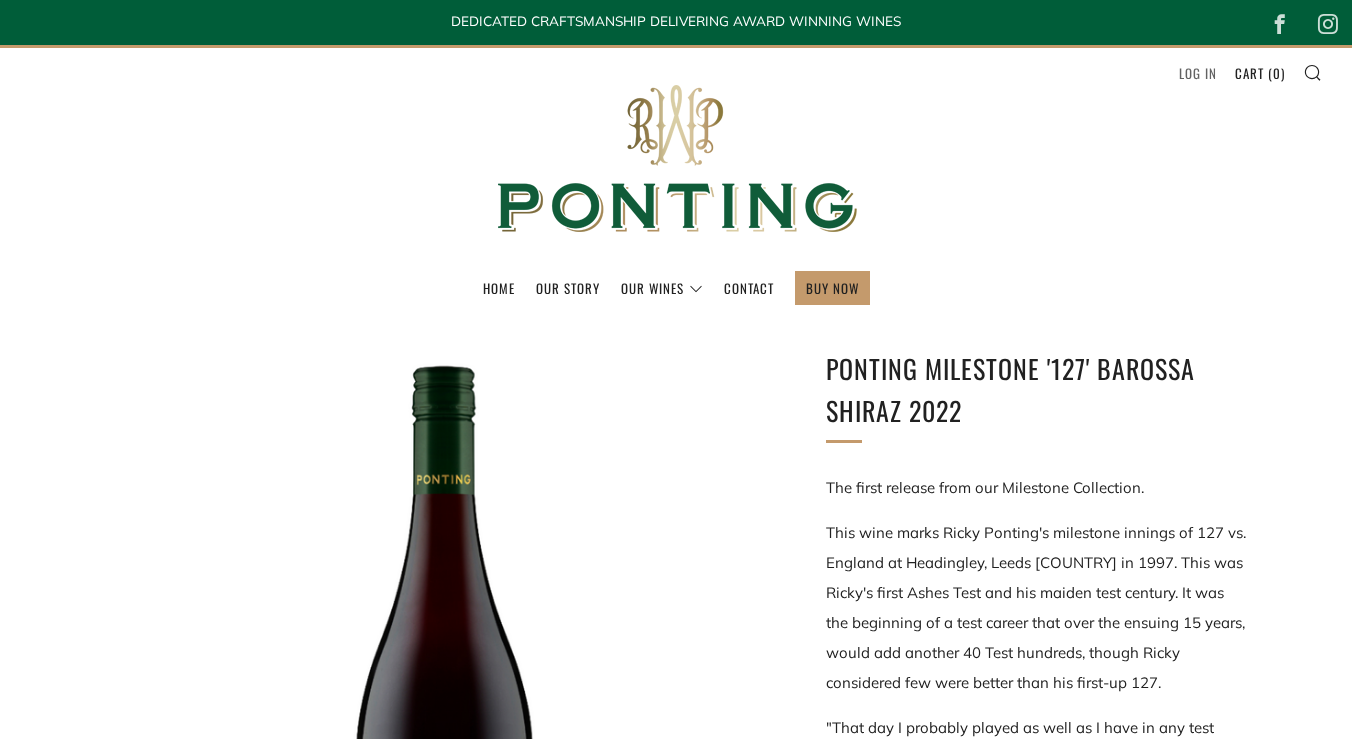 click on "Log in" at bounding box center [1198, 73] 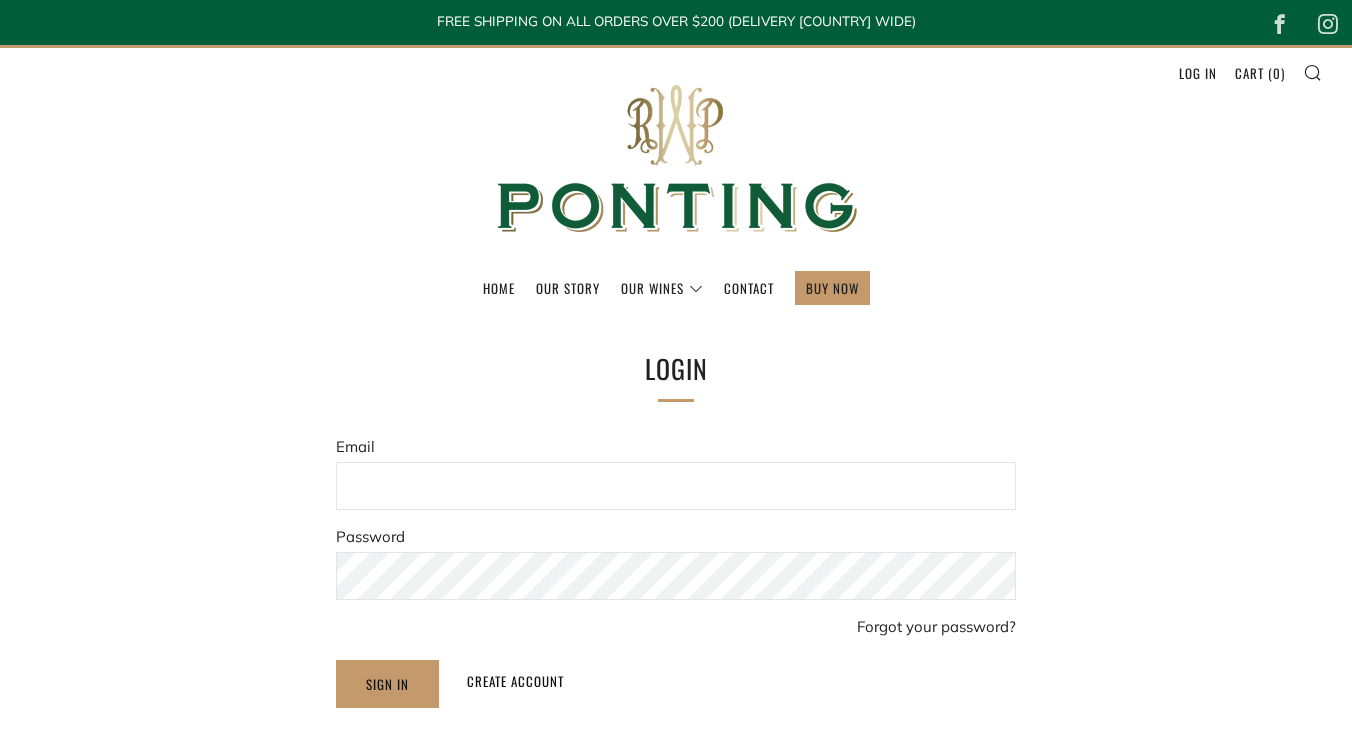 scroll, scrollTop: 0, scrollLeft: 0, axis: both 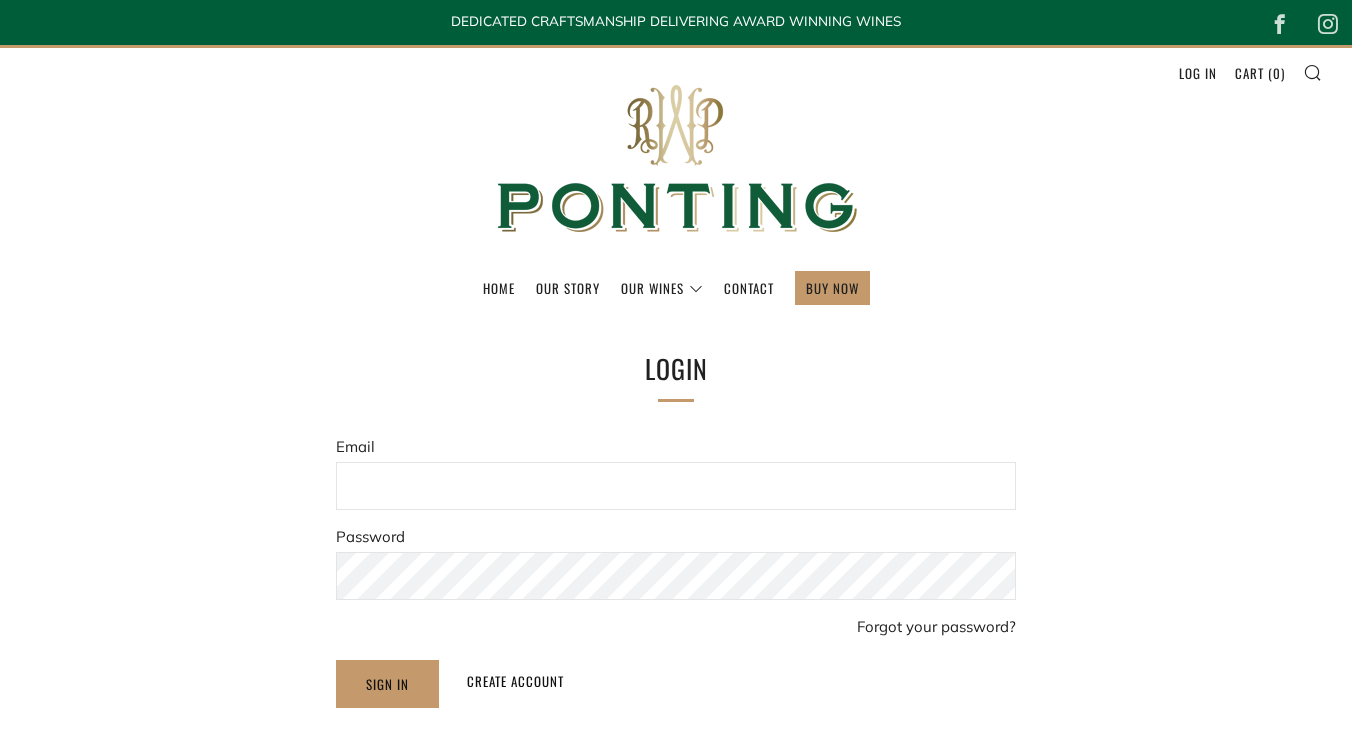 click on "Email" at bounding box center (676, 486) 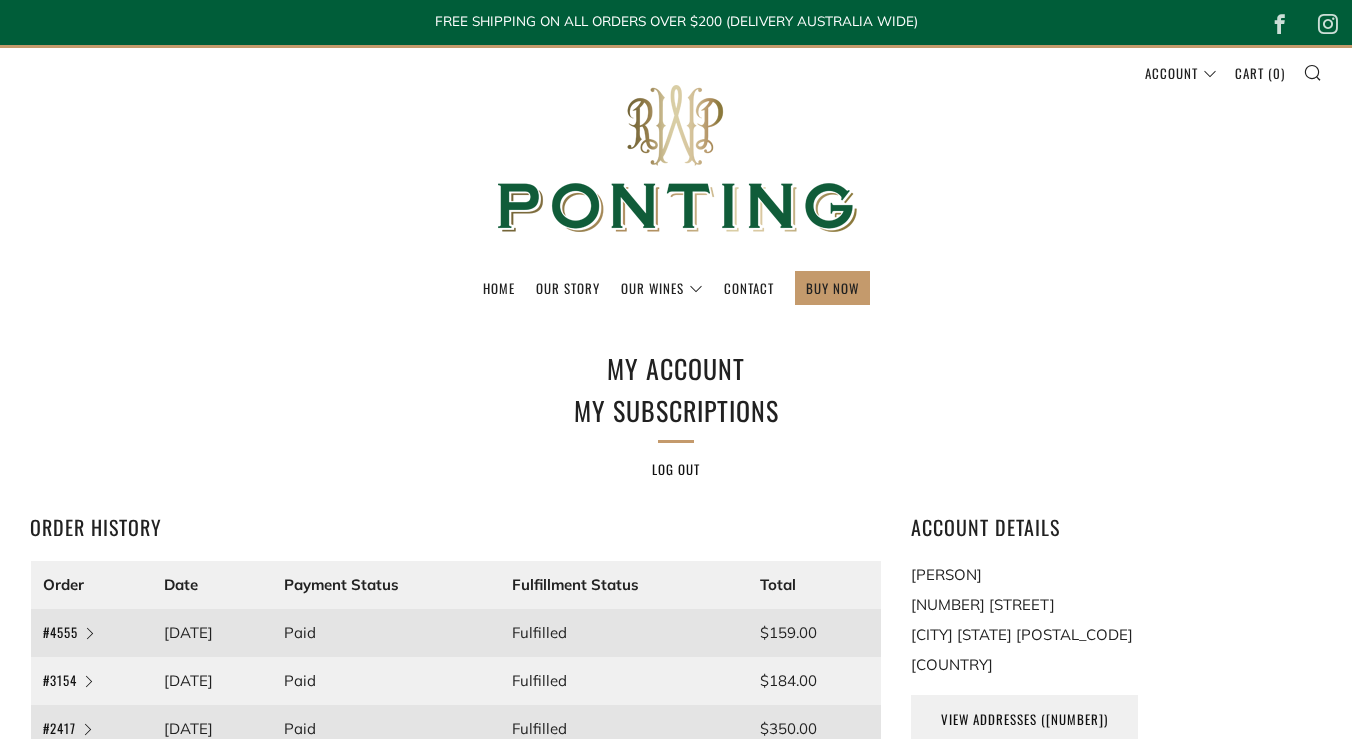 scroll, scrollTop: 0, scrollLeft: 0, axis: both 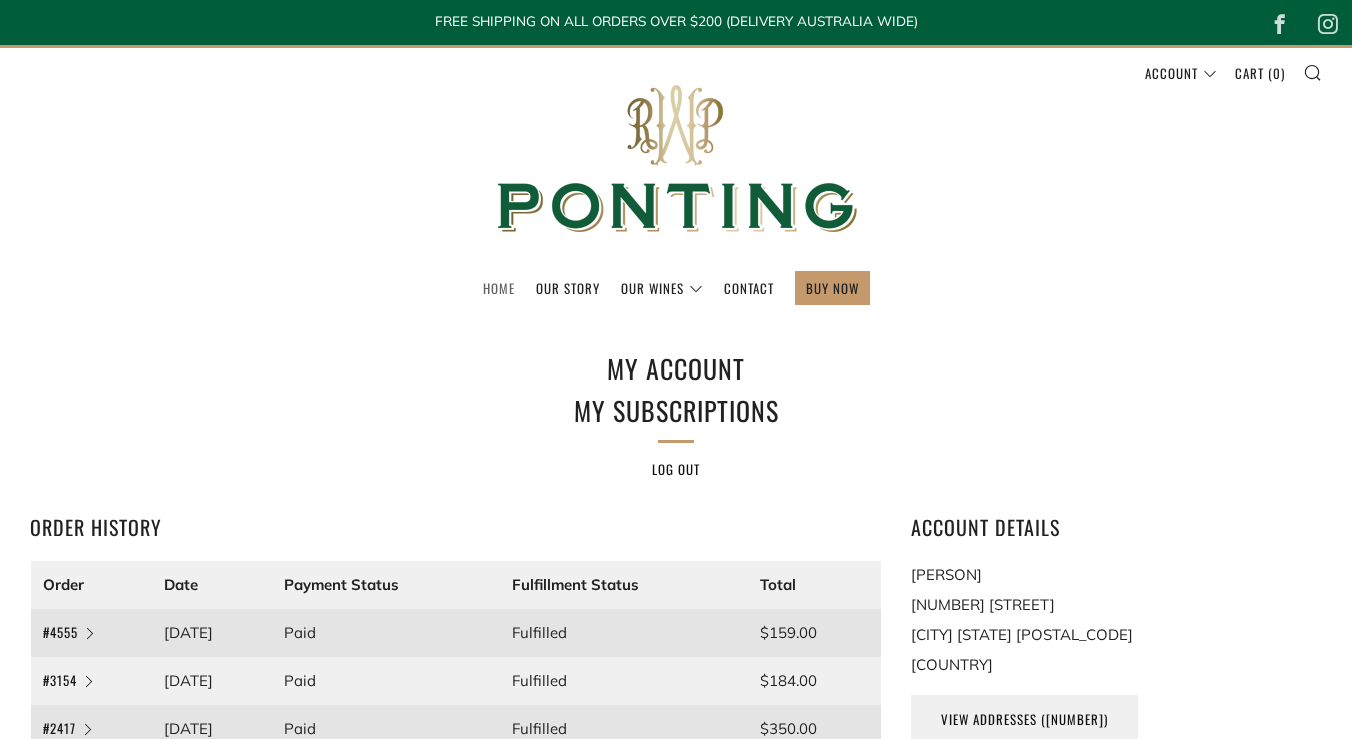 click on "Home" at bounding box center (499, 288) 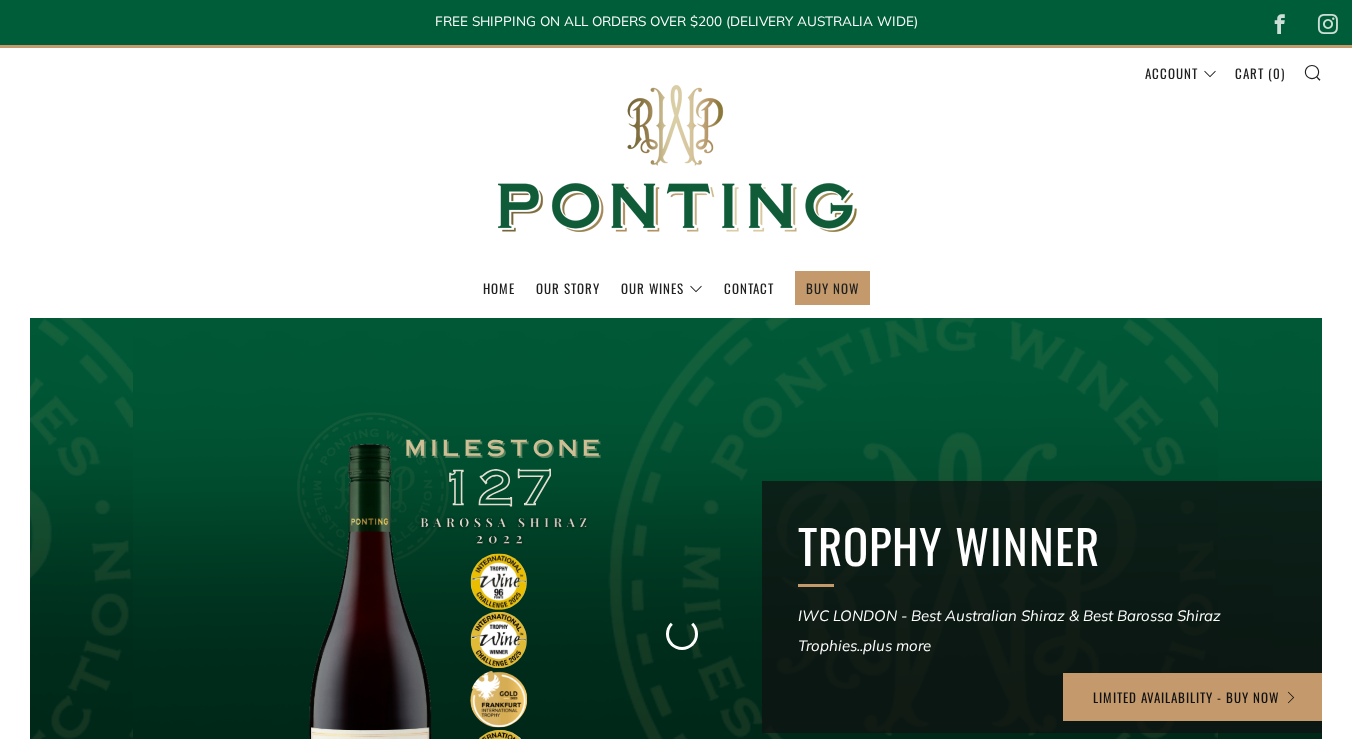 scroll, scrollTop: 0, scrollLeft: 0, axis: both 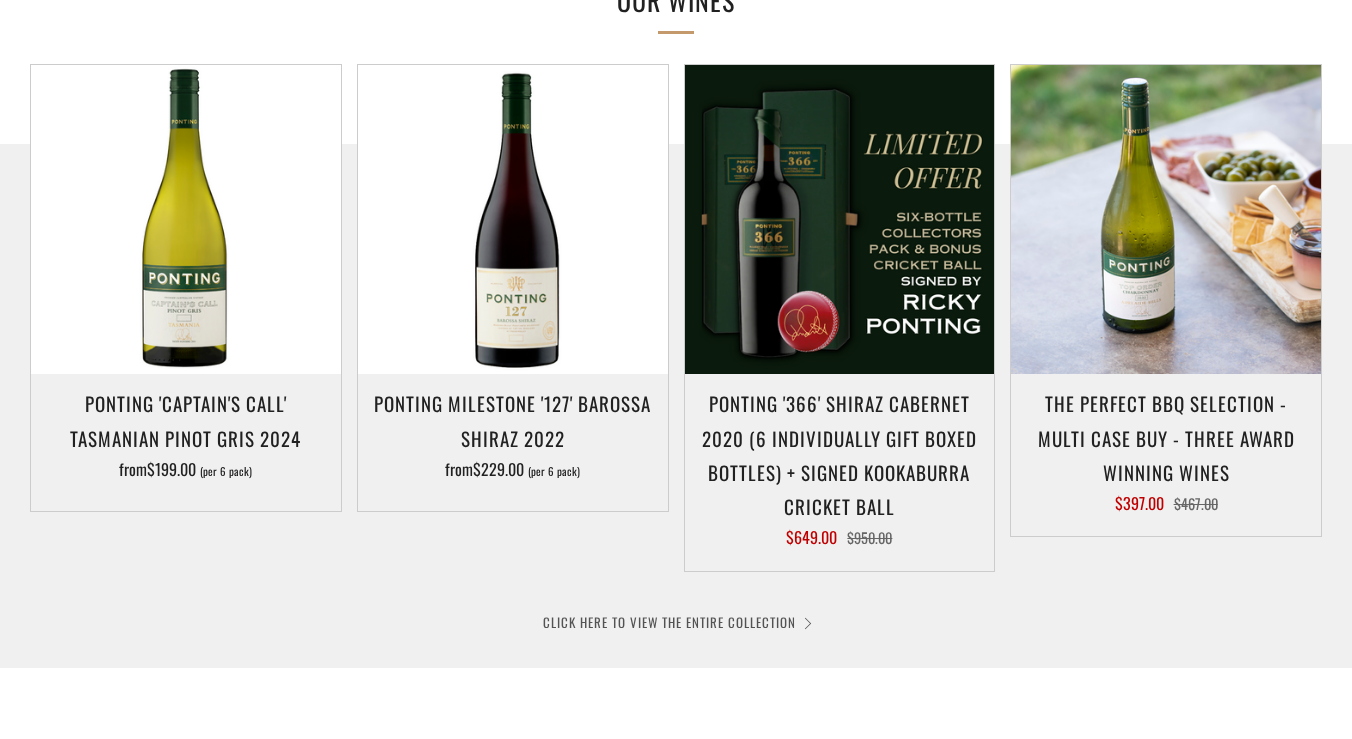 click on "CLICK HERE TO VIEW THE ENTIRE COLLECTION" at bounding box center [676, 622] 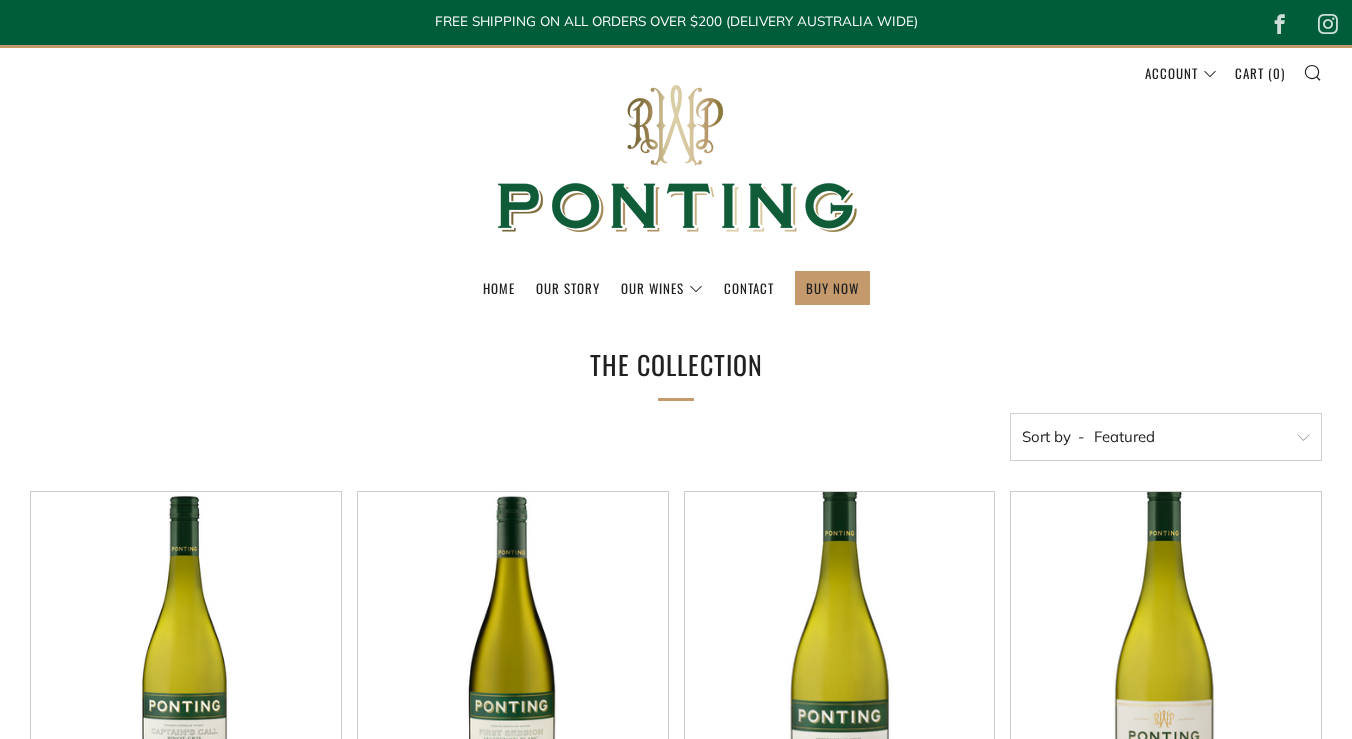 scroll, scrollTop: 0, scrollLeft: 0, axis: both 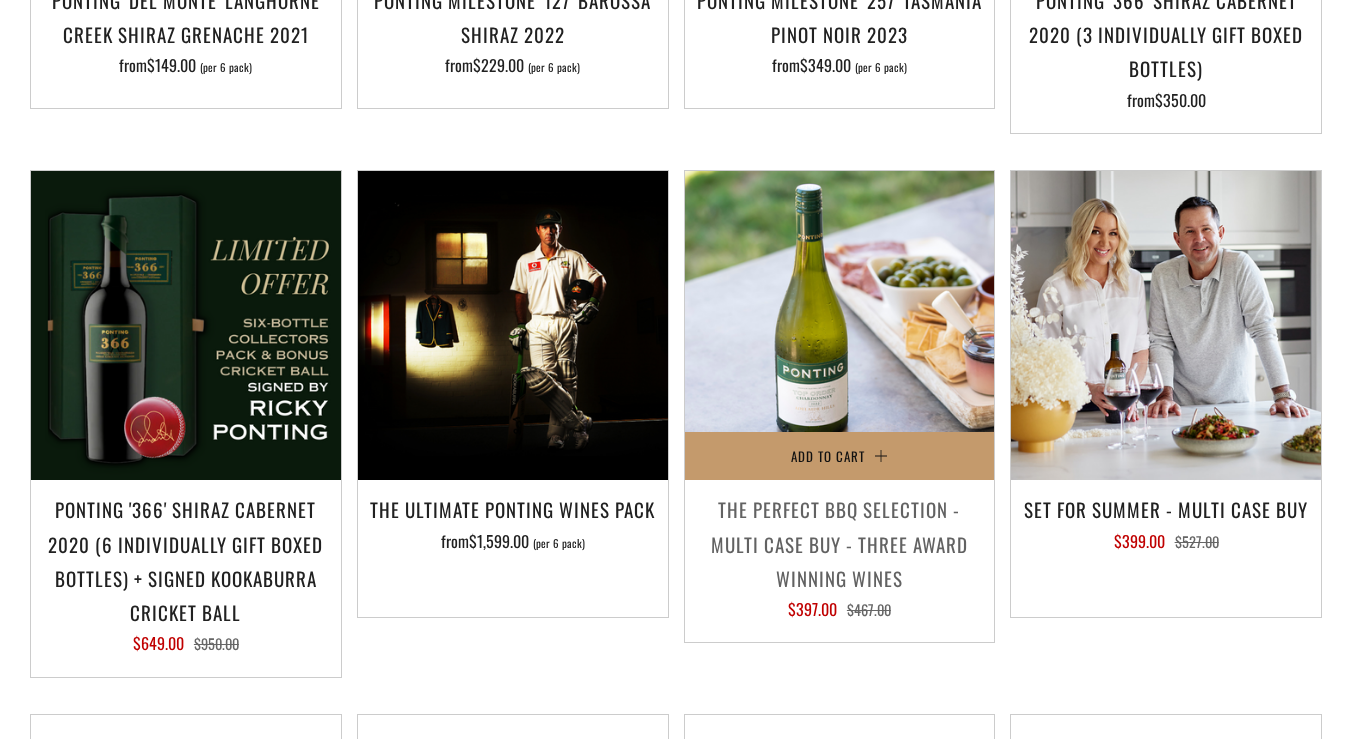 click on "The perfect BBQ selection - MULTI CASE BUY - Three award winning wines" at bounding box center (840, 543) 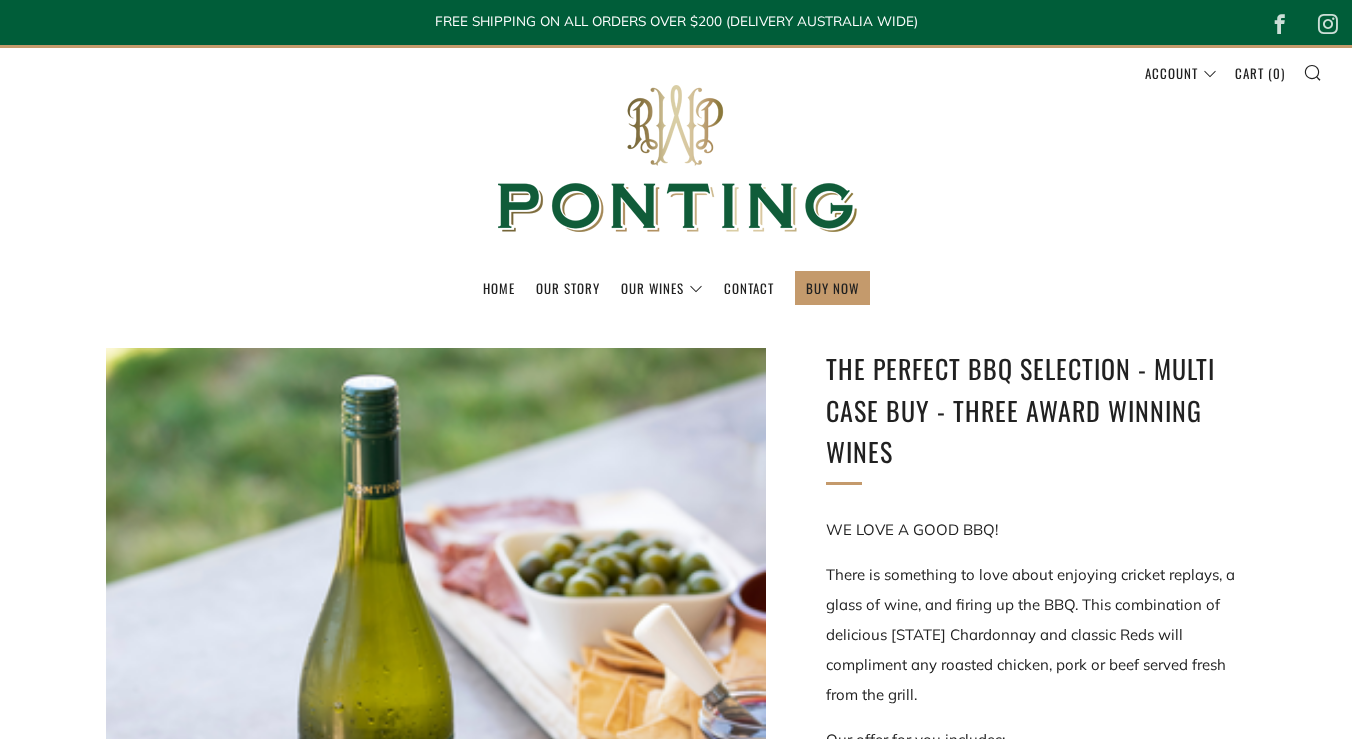 scroll, scrollTop: 0, scrollLeft: 0, axis: both 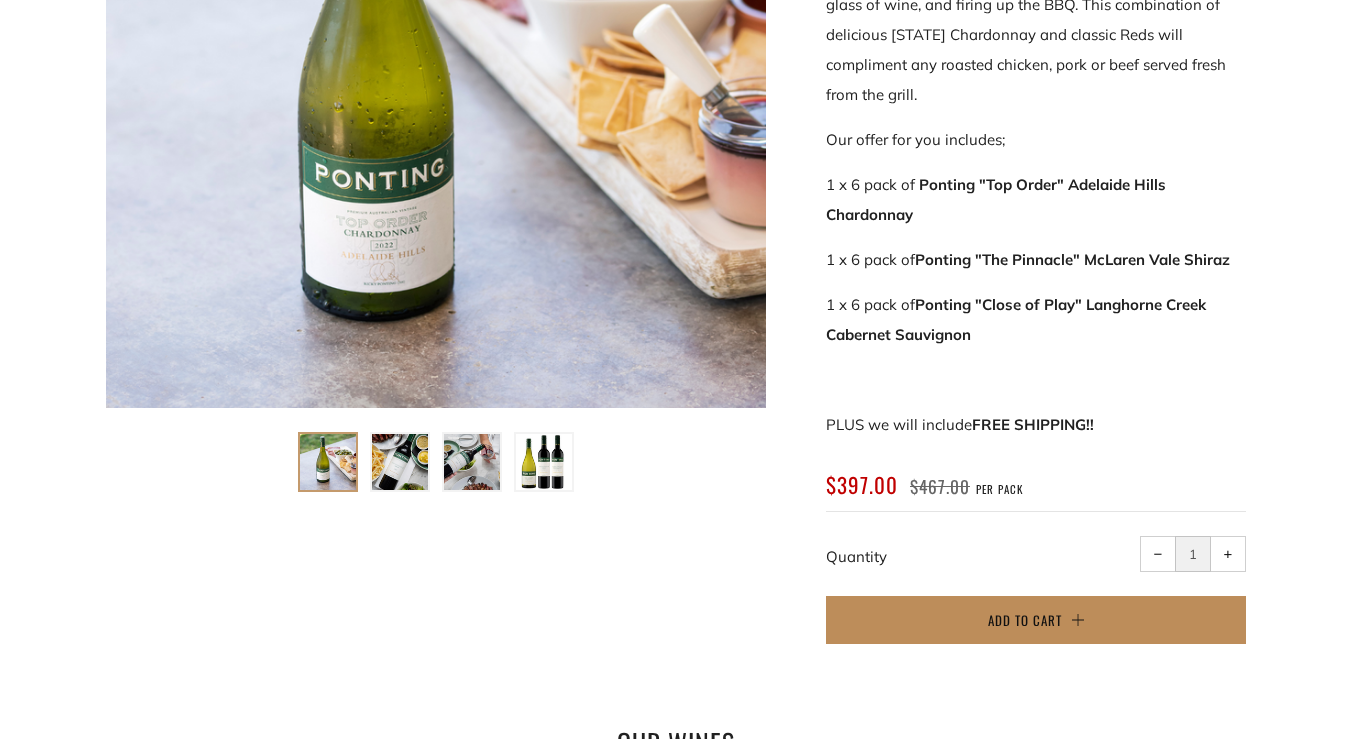 click on "Add to Cart" at bounding box center [1025, 620] 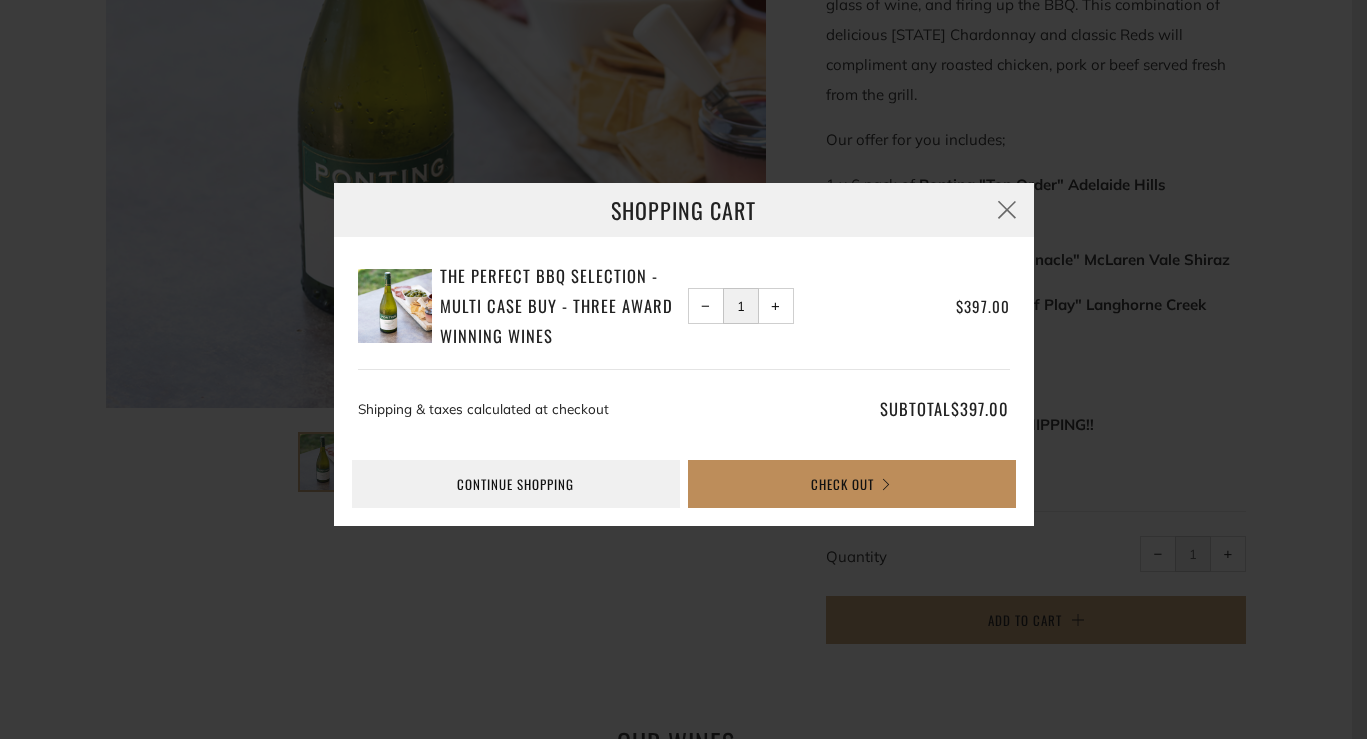 click on "Check Out" at bounding box center [852, 484] 